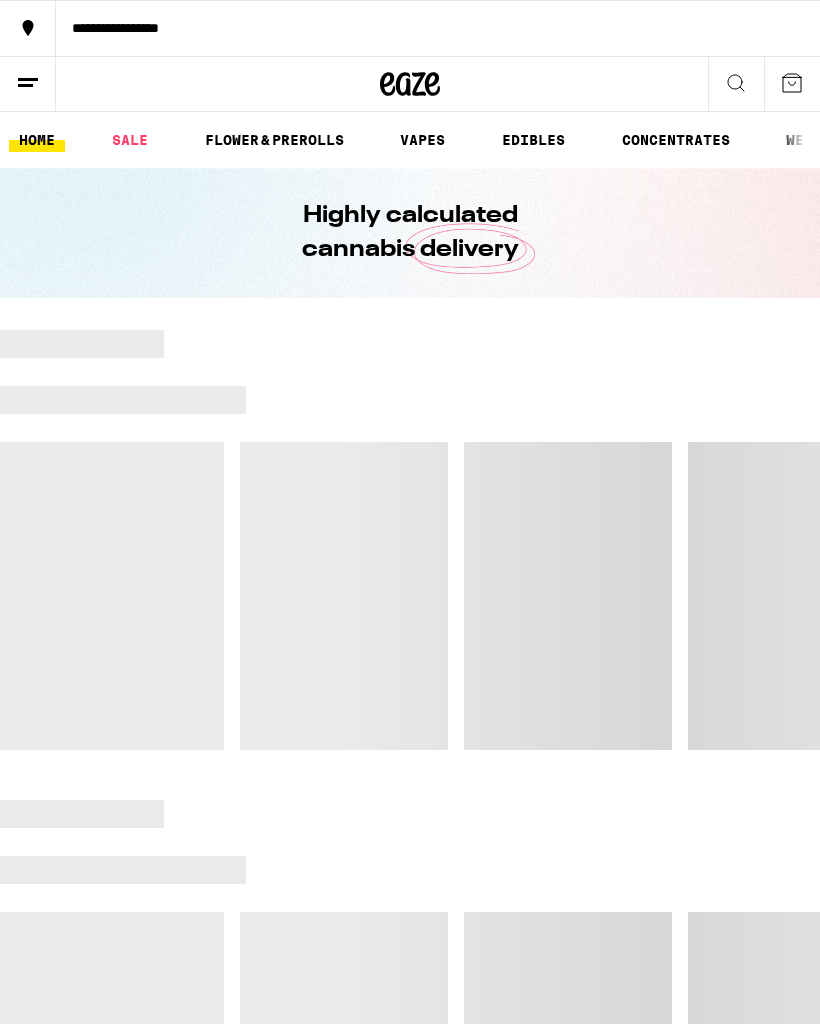scroll, scrollTop: 0, scrollLeft: 0, axis: both 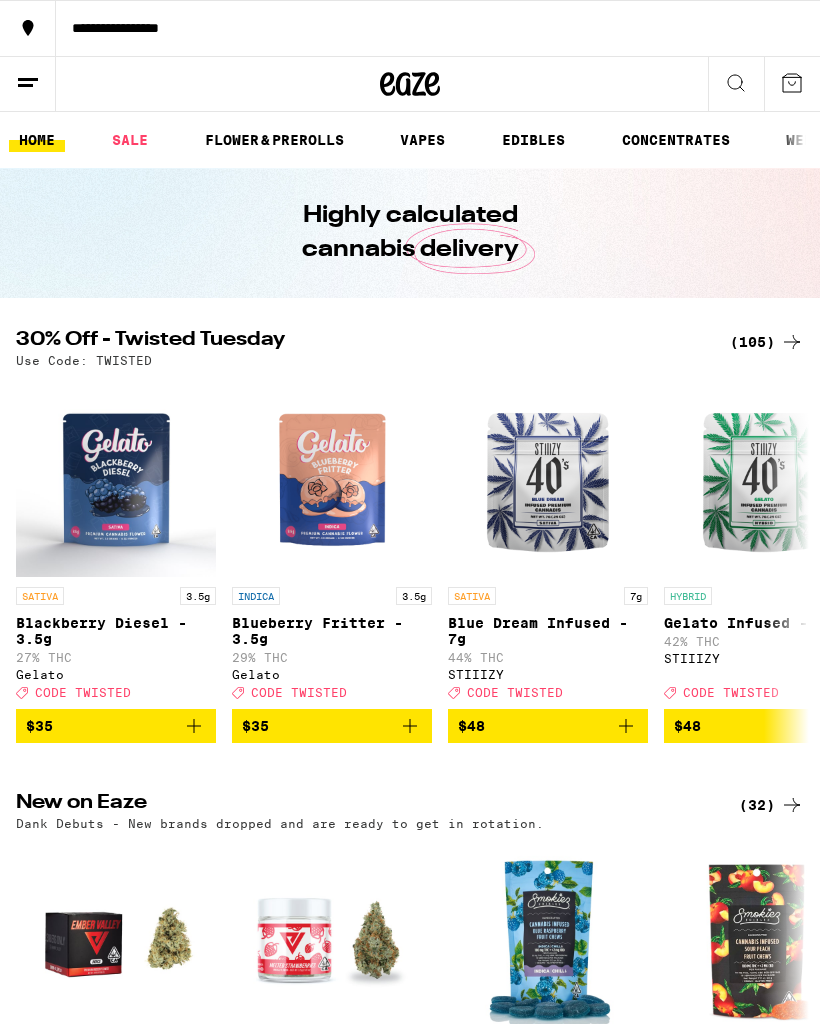 click on "SALE" at bounding box center [130, 140] 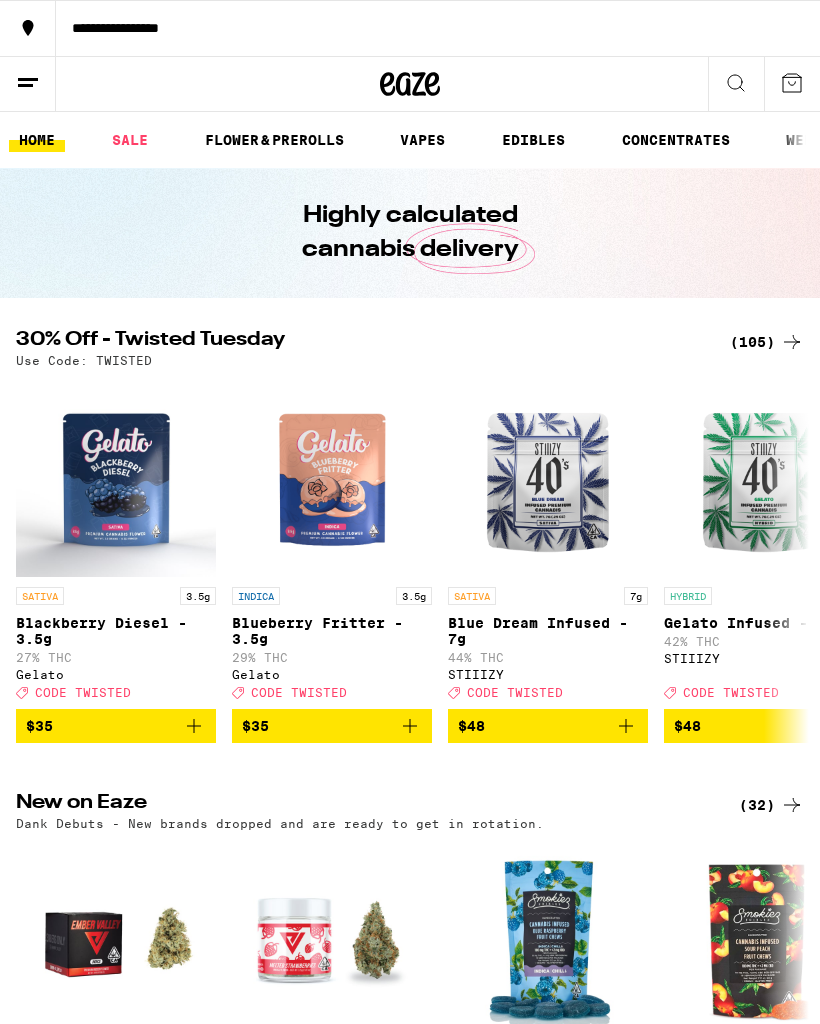 click on "SALE" at bounding box center [130, 140] 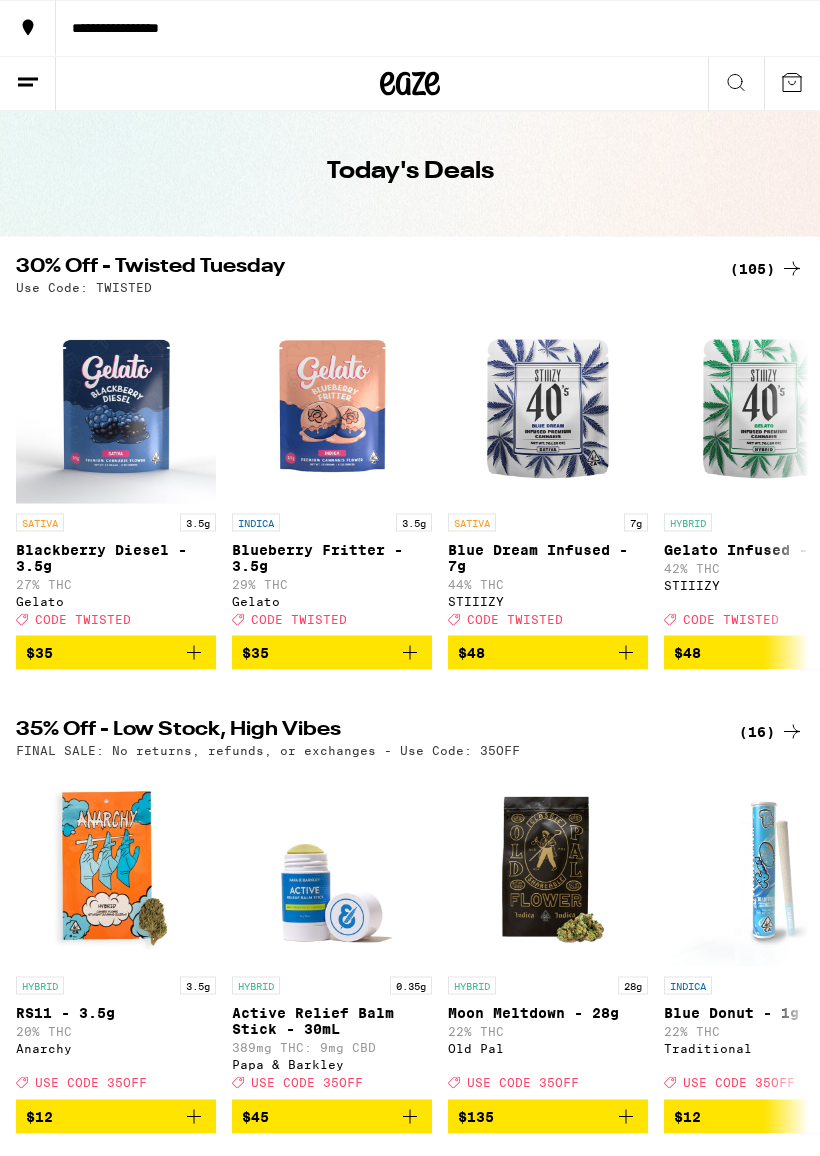 scroll, scrollTop: 97, scrollLeft: 0, axis: vertical 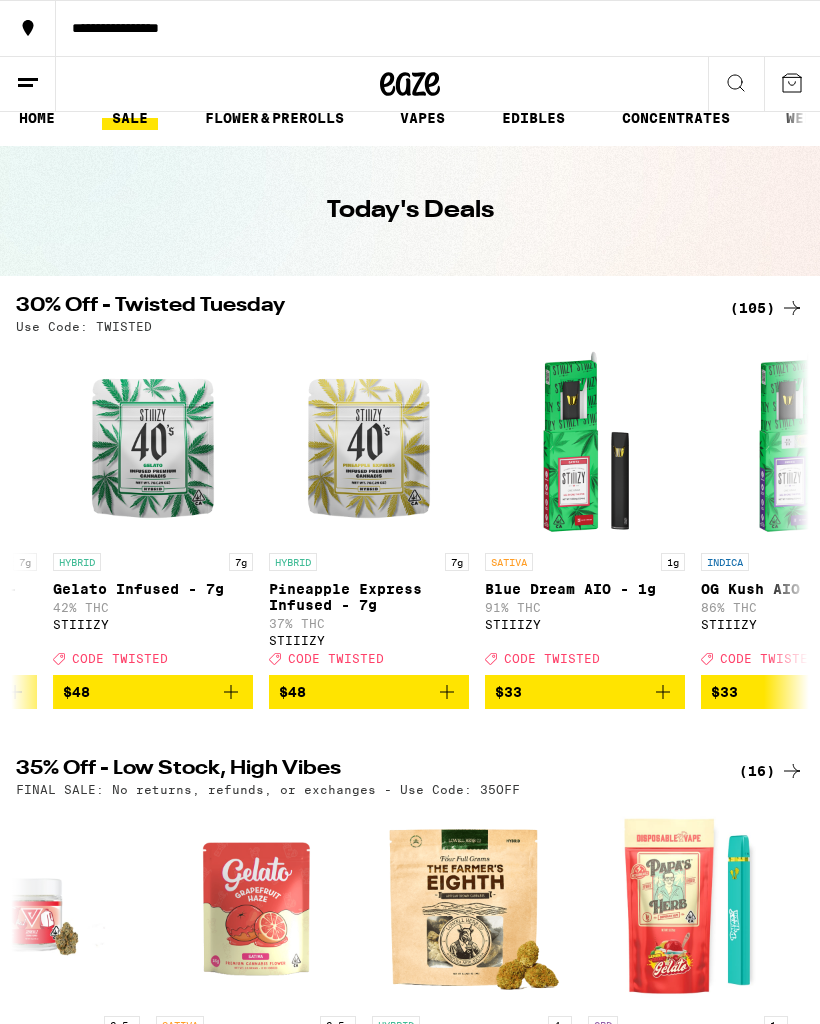 click 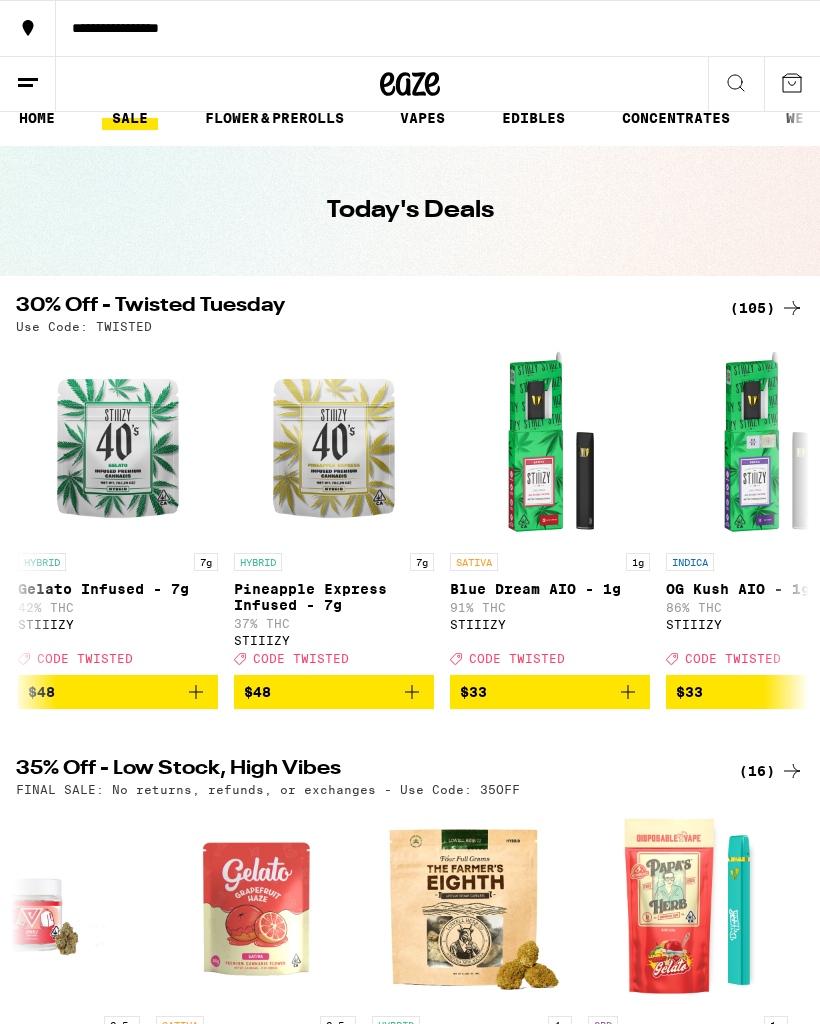 click 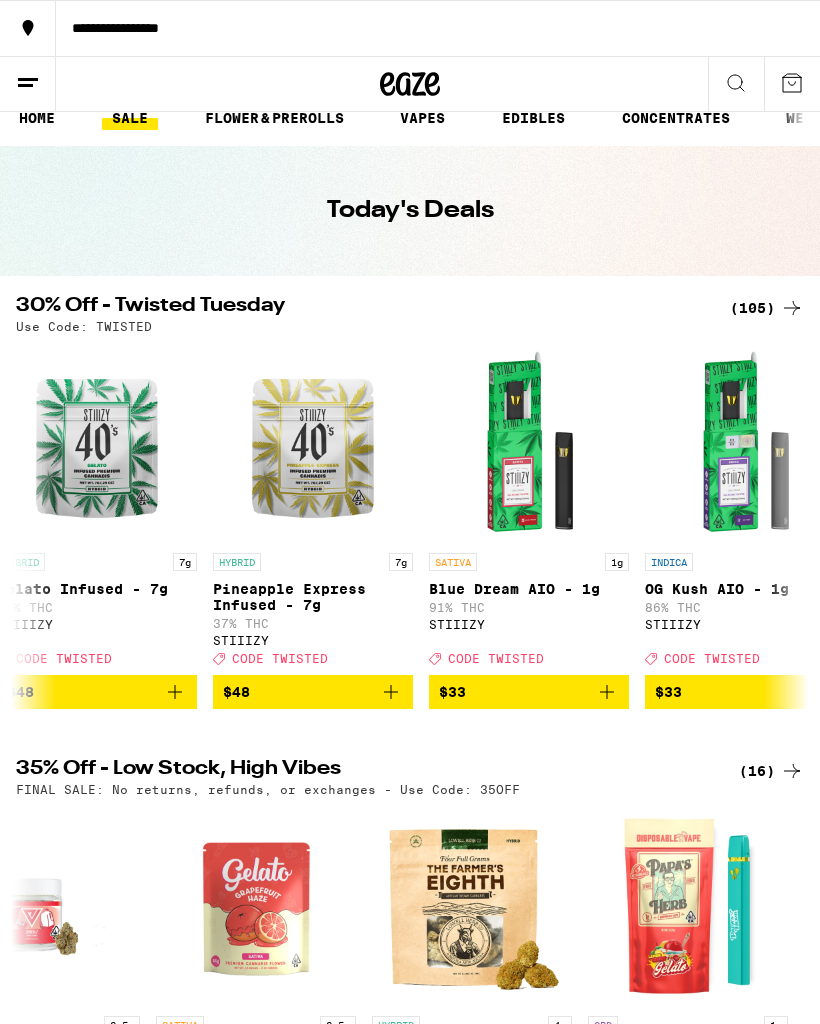 scroll, scrollTop: 0, scrollLeft: 668, axis: horizontal 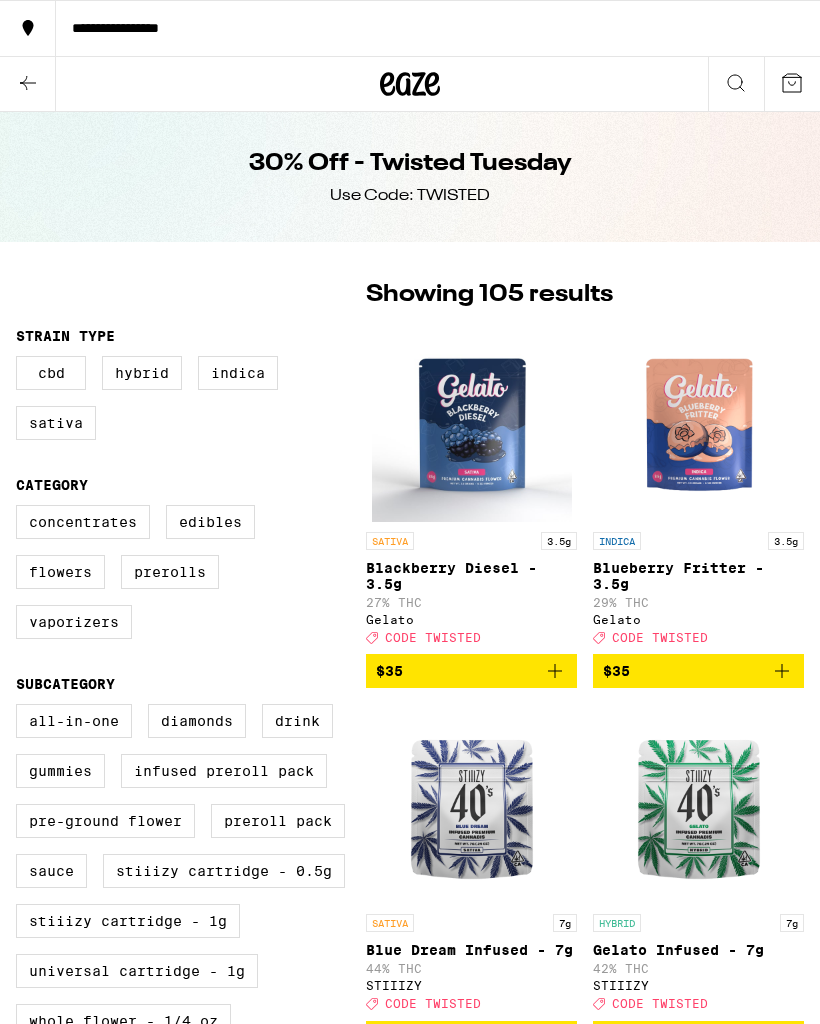 click on "Vaporizers" at bounding box center (74, 622) 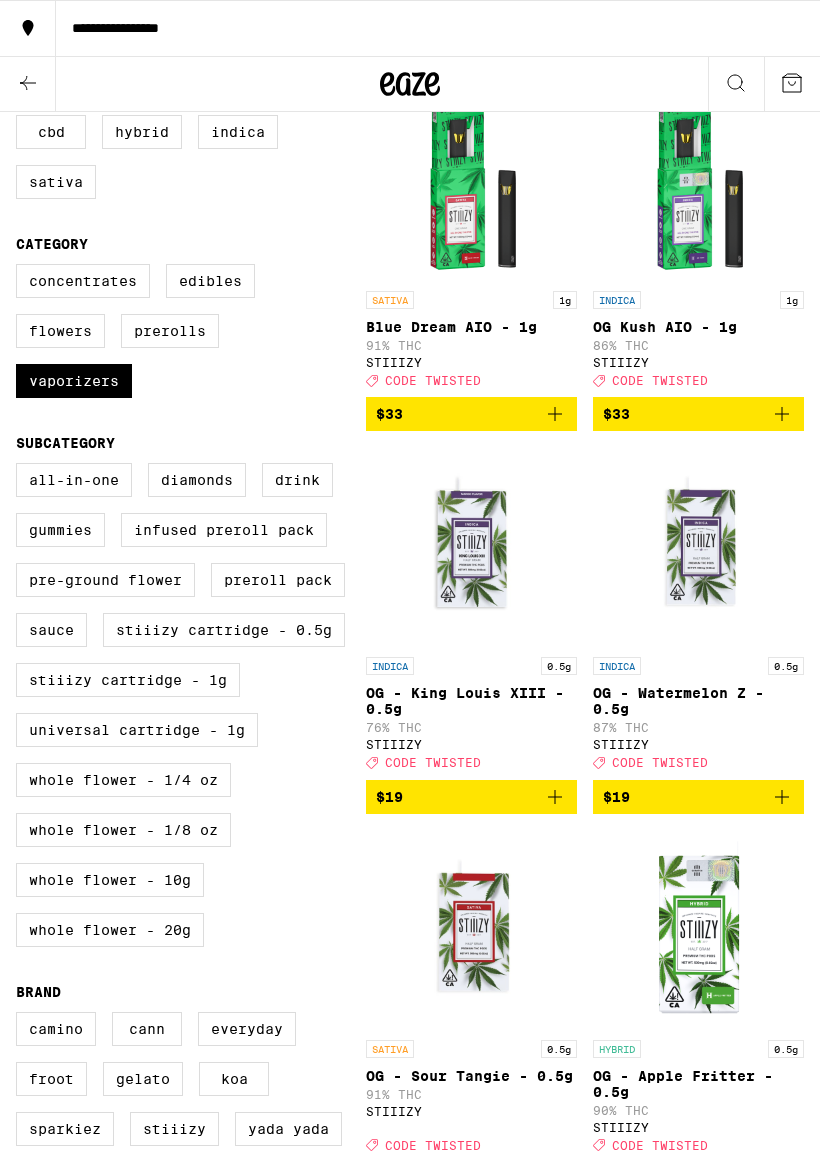 scroll, scrollTop: 248, scrollLeft: 0, axis: vertical 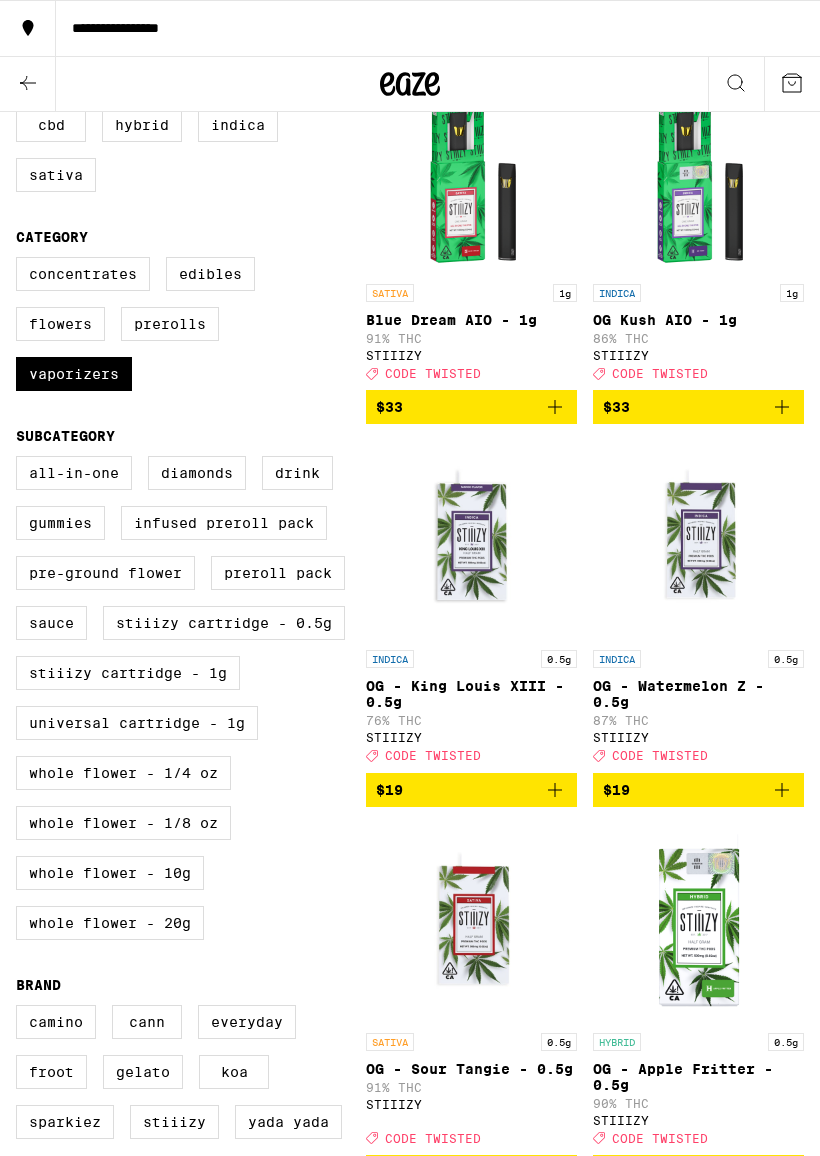 click 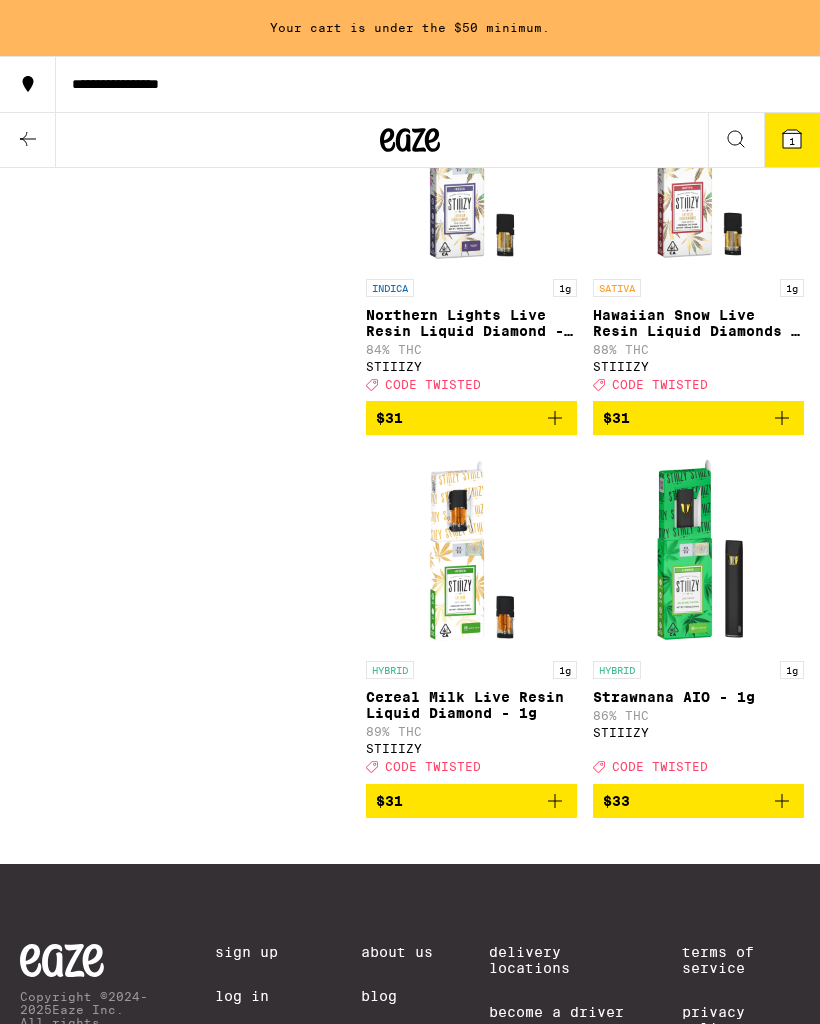 scroll, scrollTop: 3320, scrollLeft: 0, axis: vertical 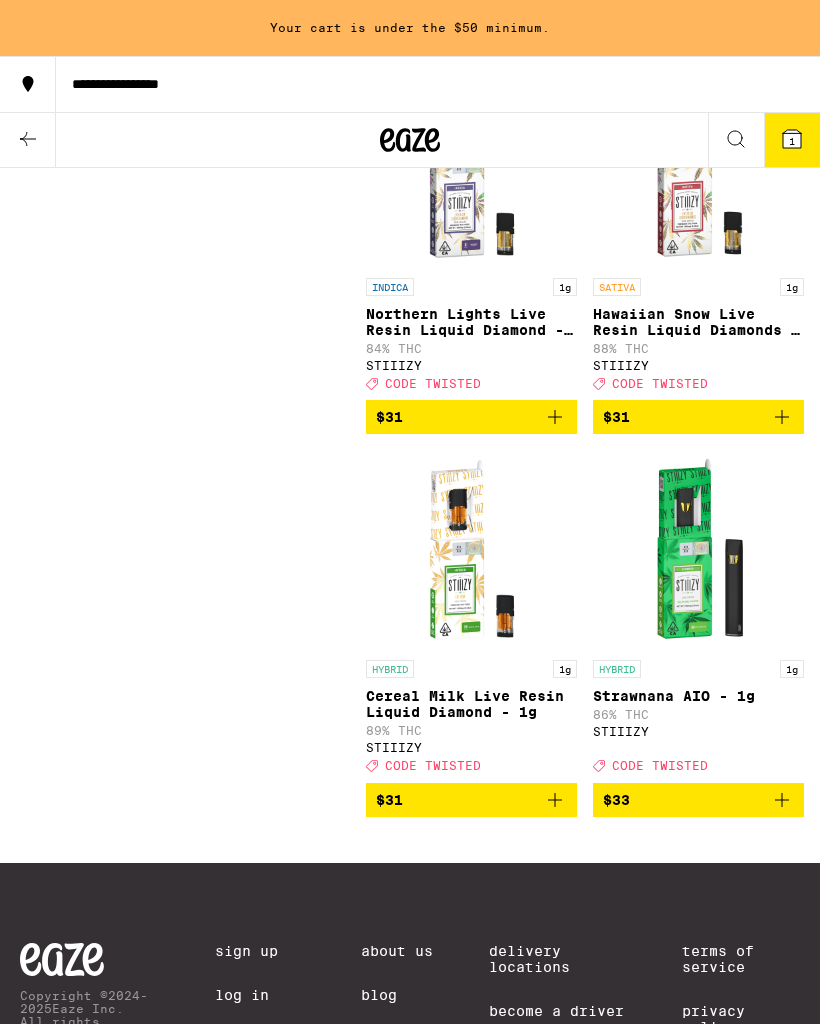 click 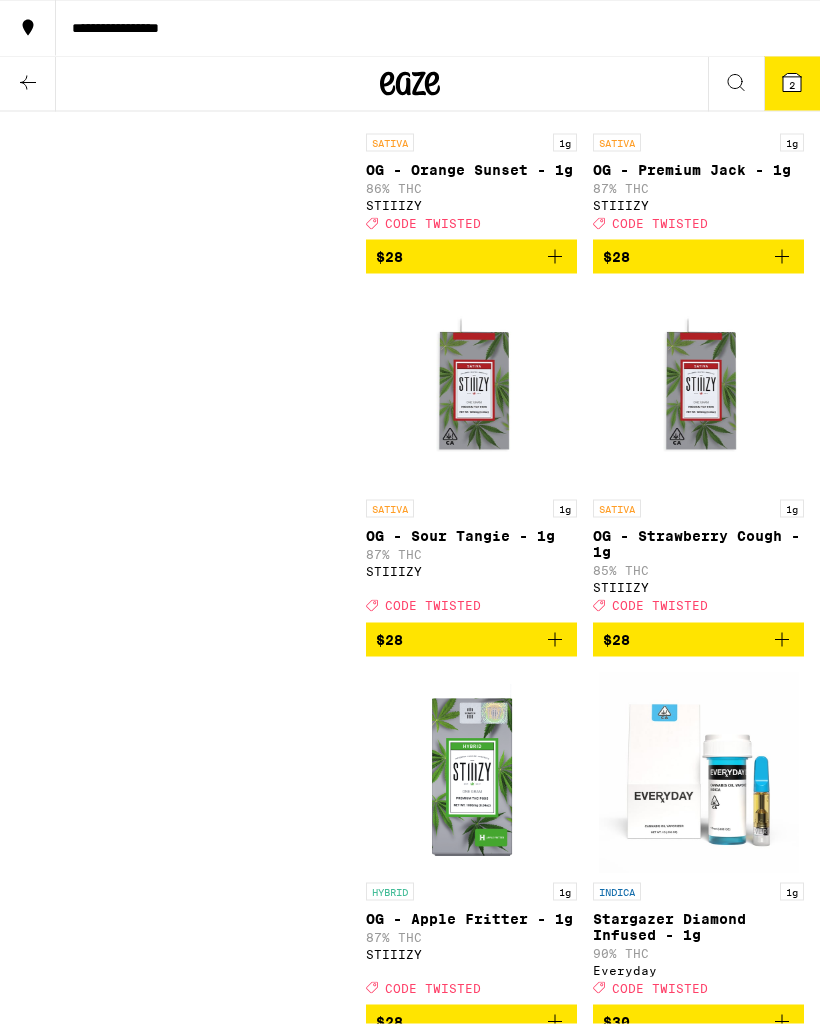 scroll, scrollTop: 1895, scrollLeft: 0, axis: vertical 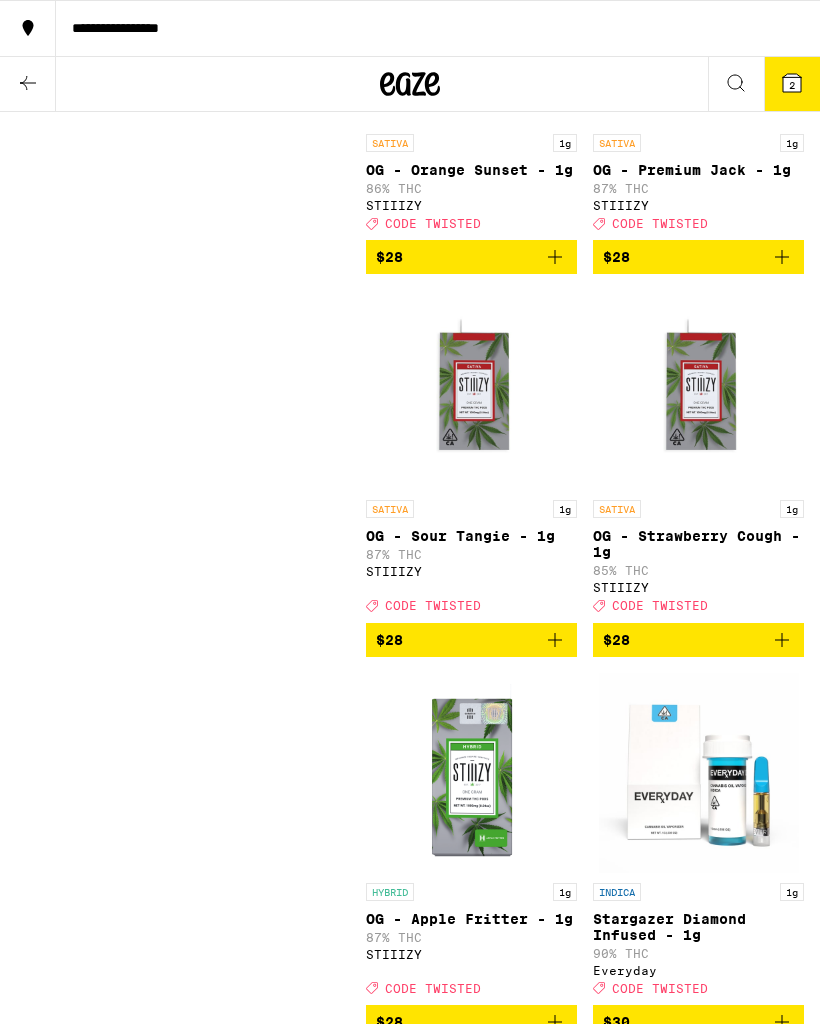 click on "2" at bounding box center (792, 85) 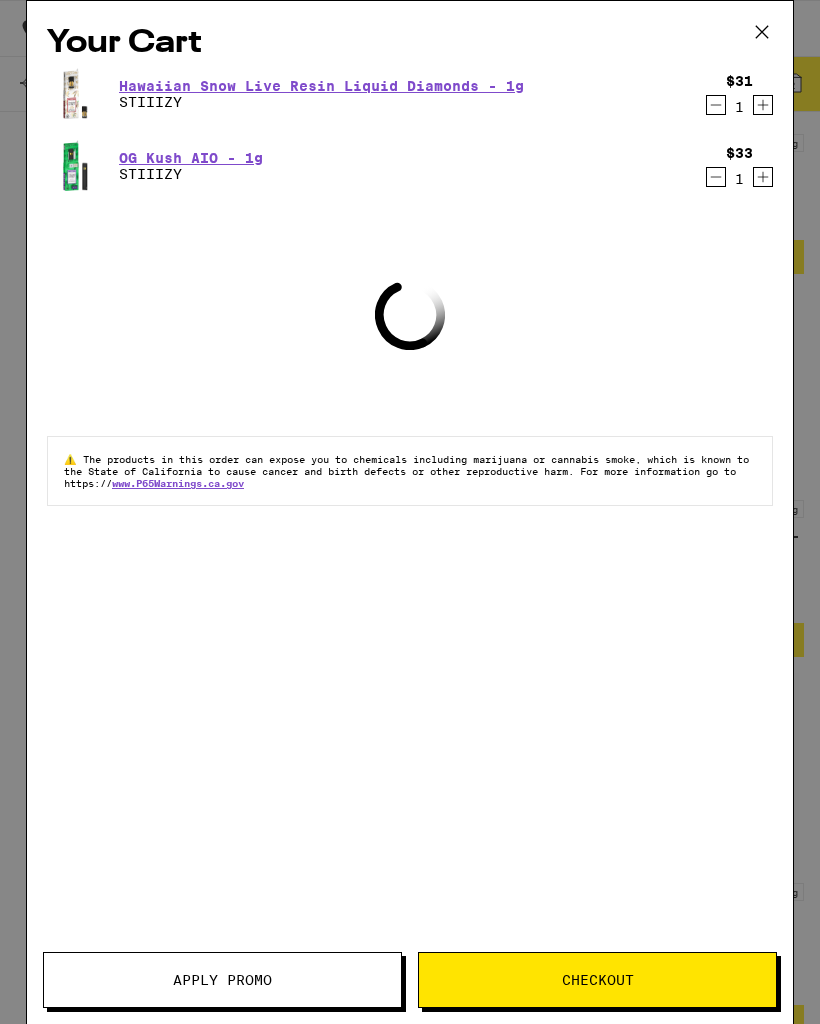 click on "Apply Promo" at bounding box center (222, 980) 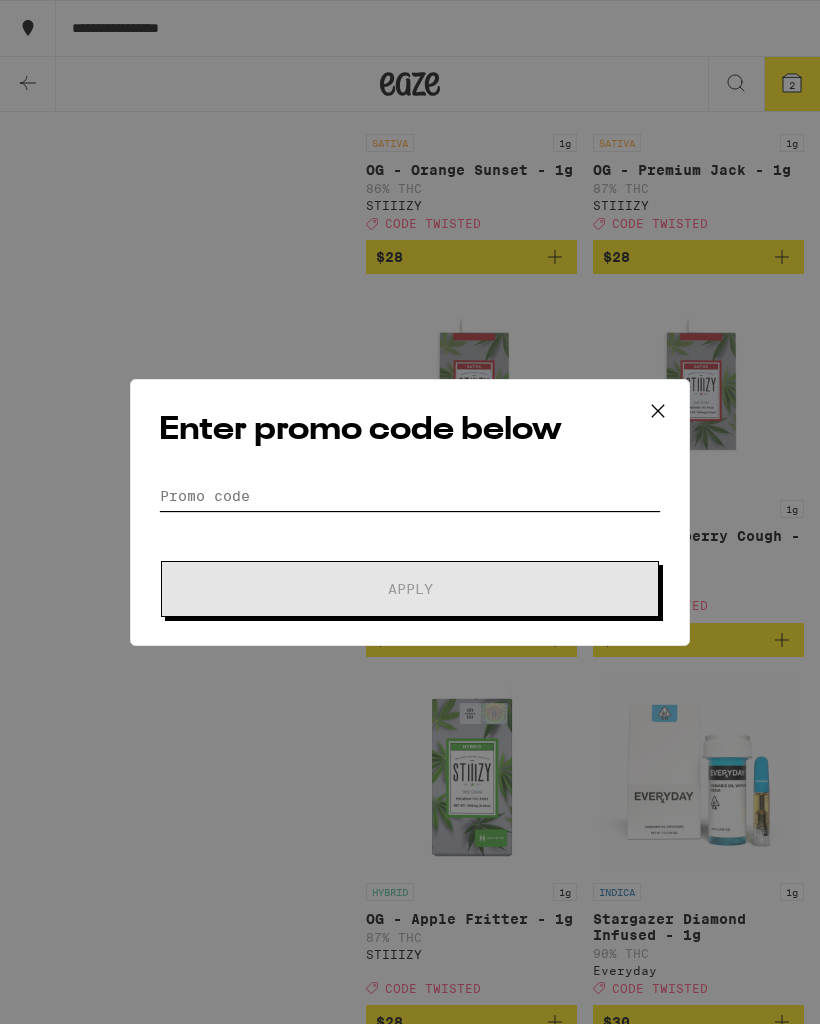 click on "Promo Code" at bounding box center [410, 496] 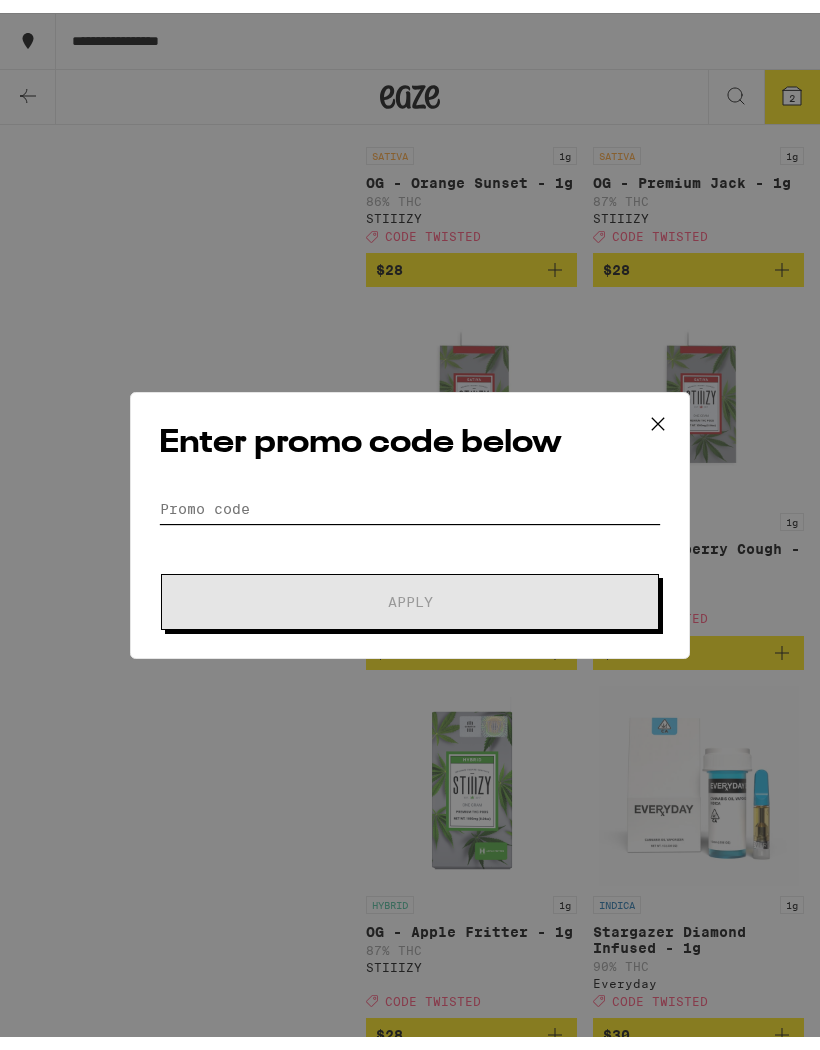 scroll, scrollTop: 1894, scrollLeft: 0, axis: vertical 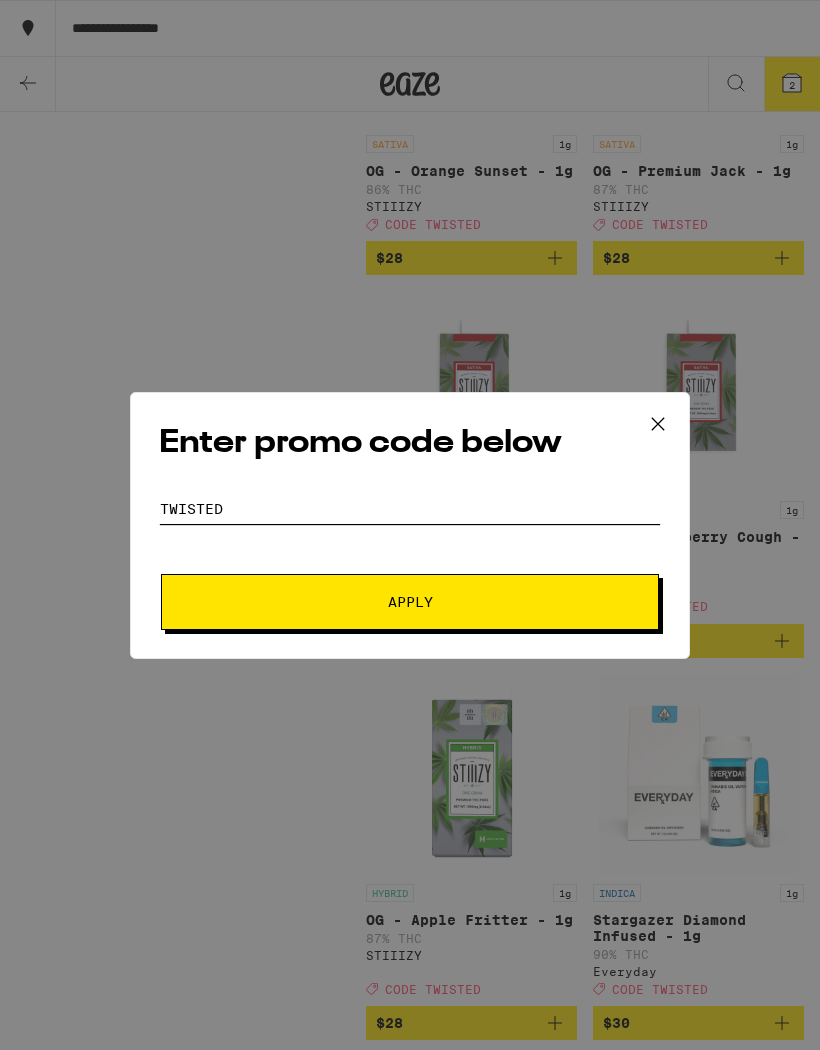 type on "Twisted" 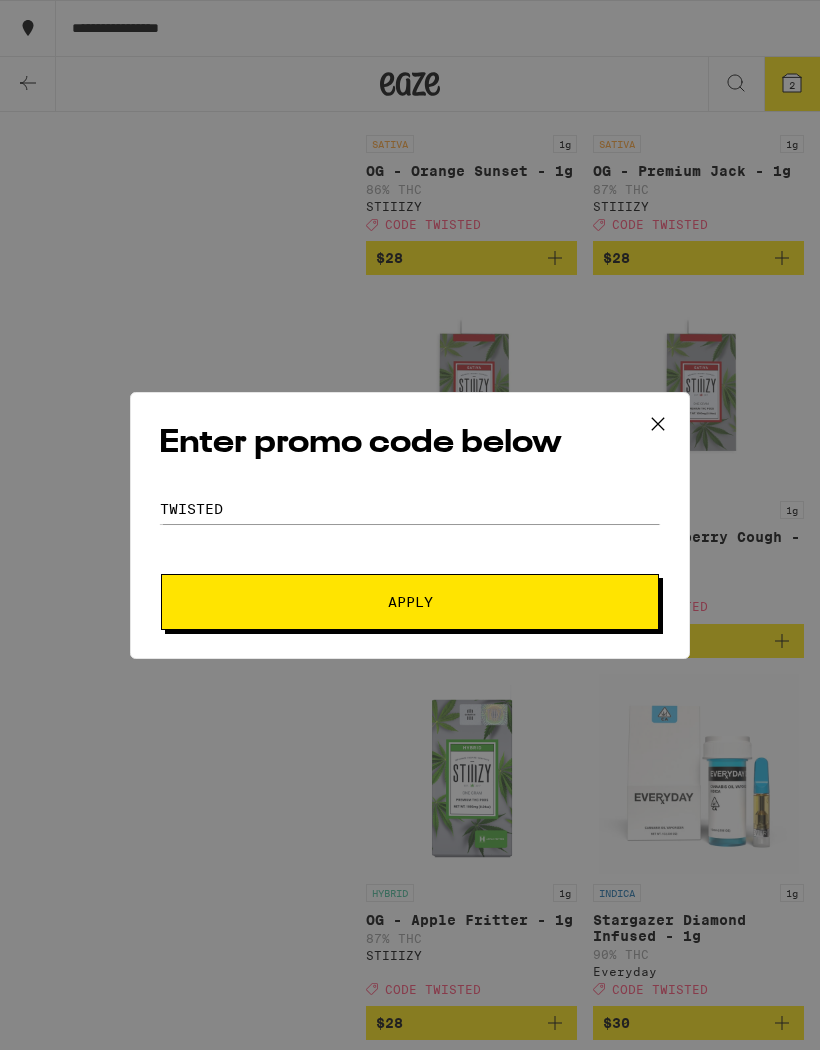 click on "Apply" at bounding box center [410, 602] 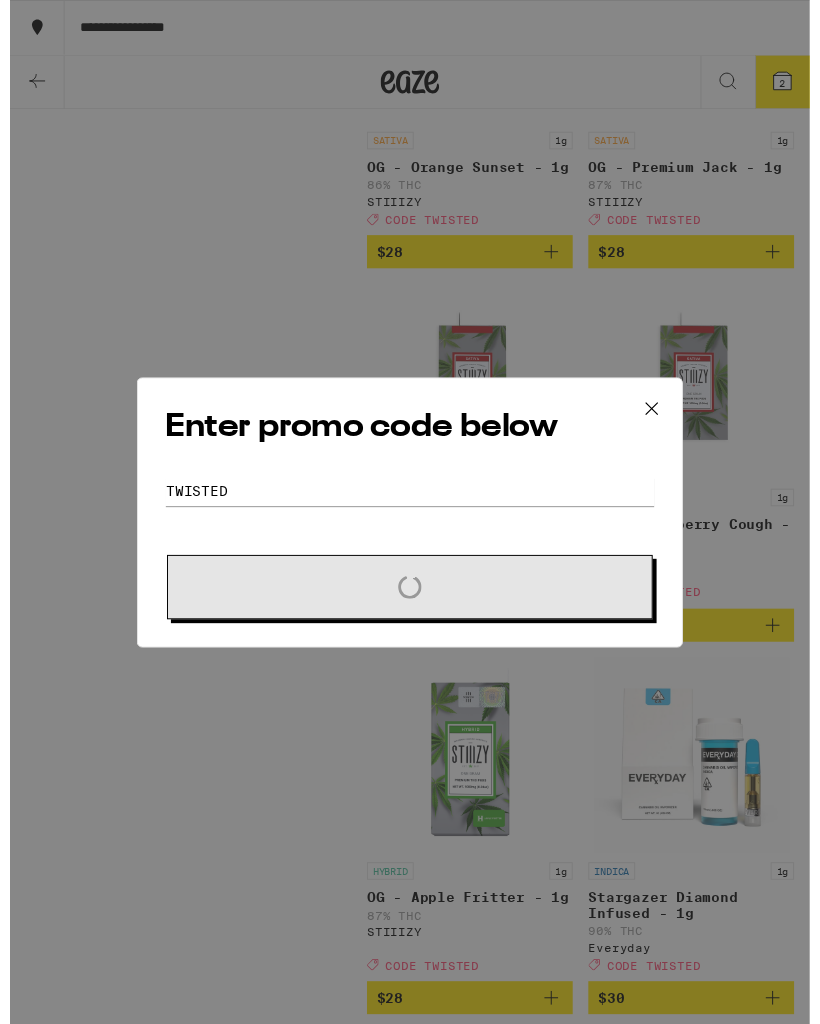 scroll, scrollTop: 1895, scrollLeft: 0, axis: vertical 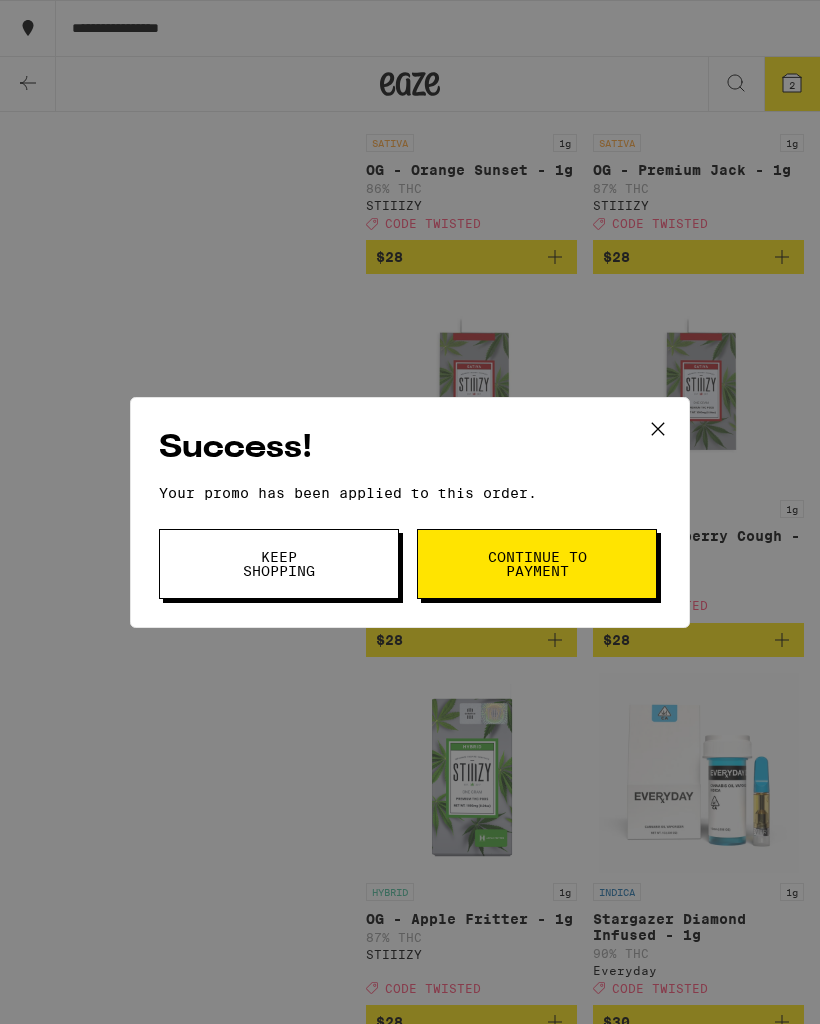 click on "Keep Shopping" at bounding box center (279, 564) 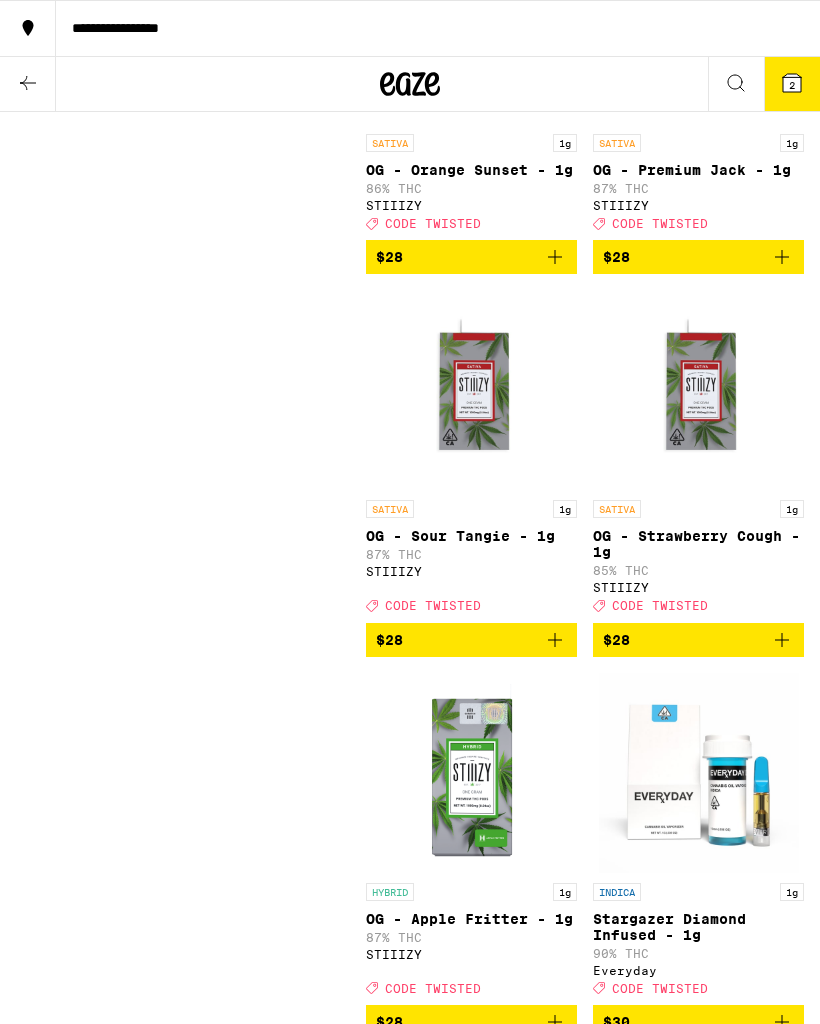 click 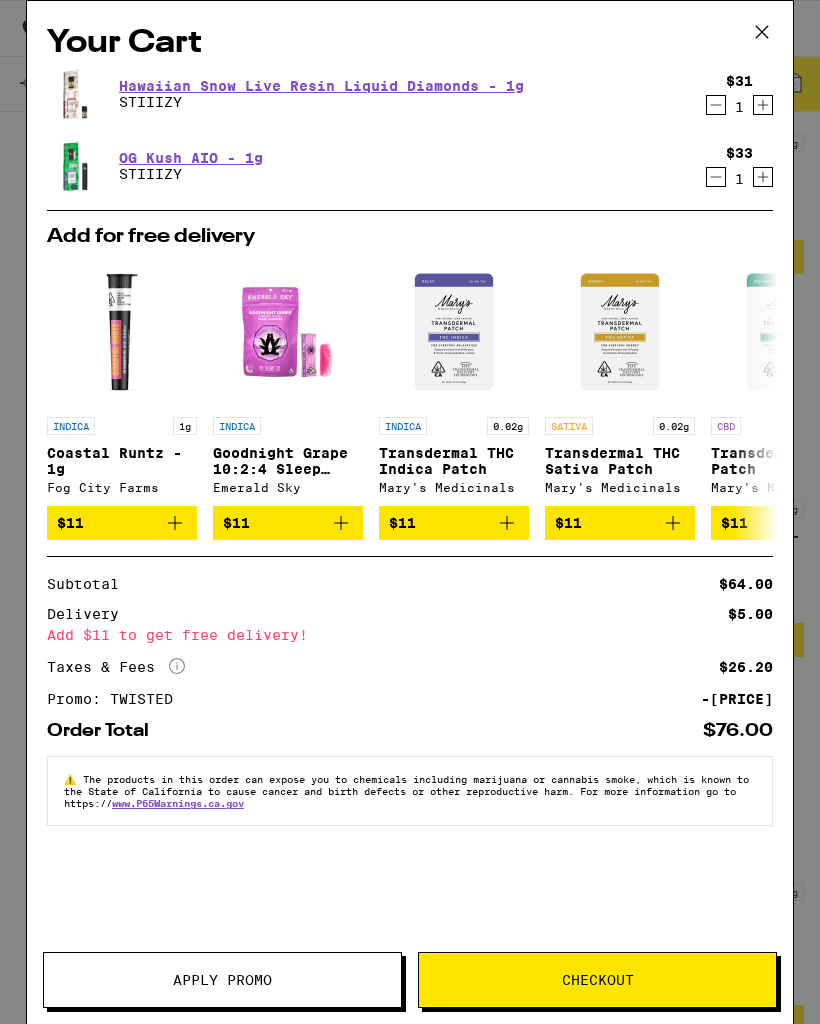 click on "Checkout" at bounding box center (598, 980) 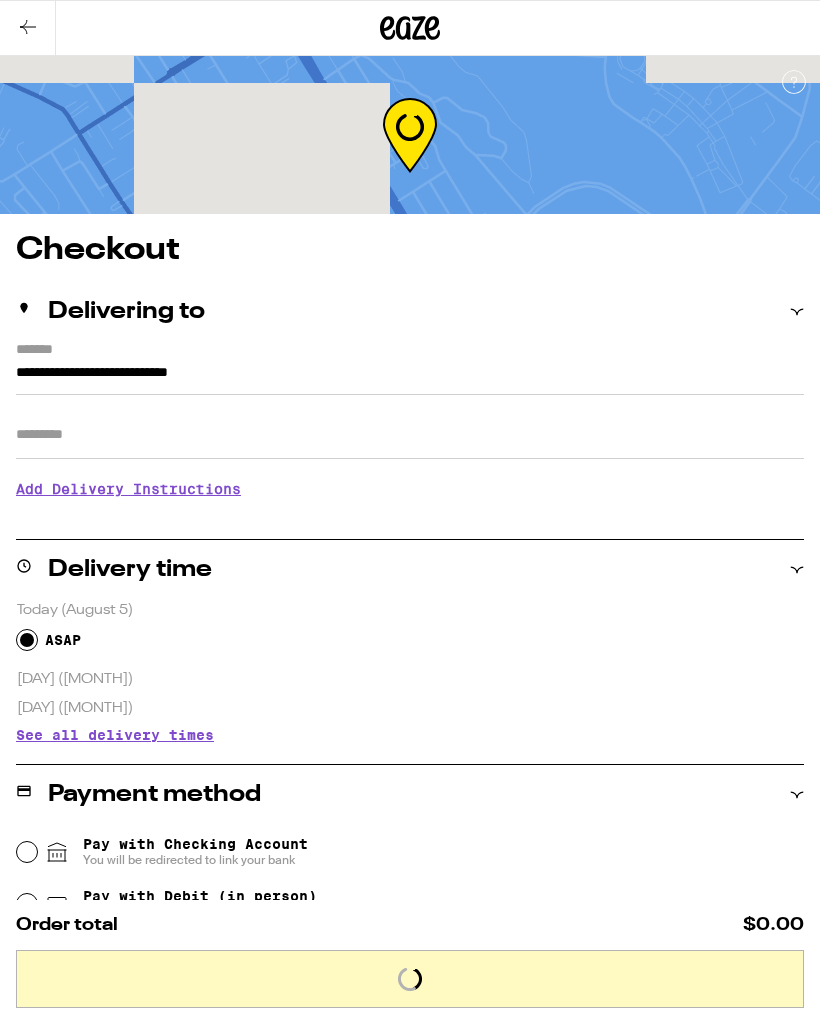 scroll, scrollTop: 0, scrollLeft: 0, axis: both 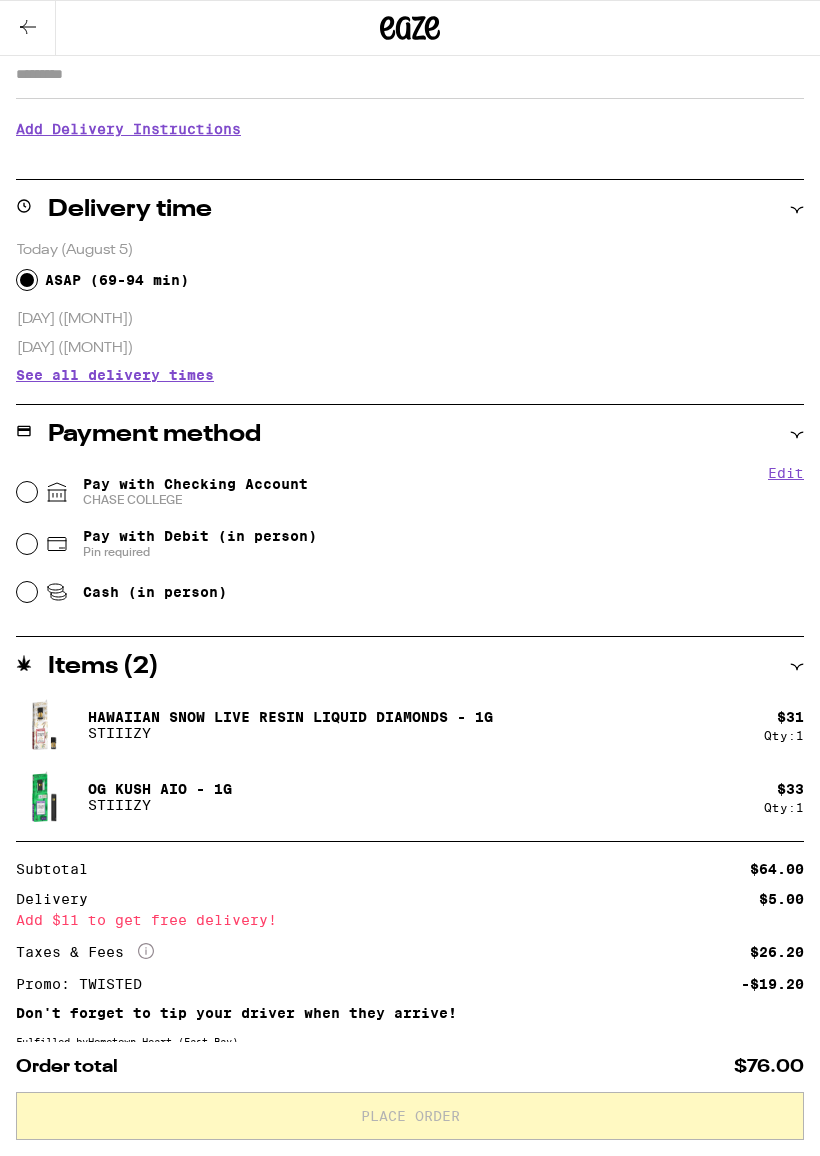 click on "Pay with Checking Account CHASE COLLEGE" at bounding box center [195, 492] 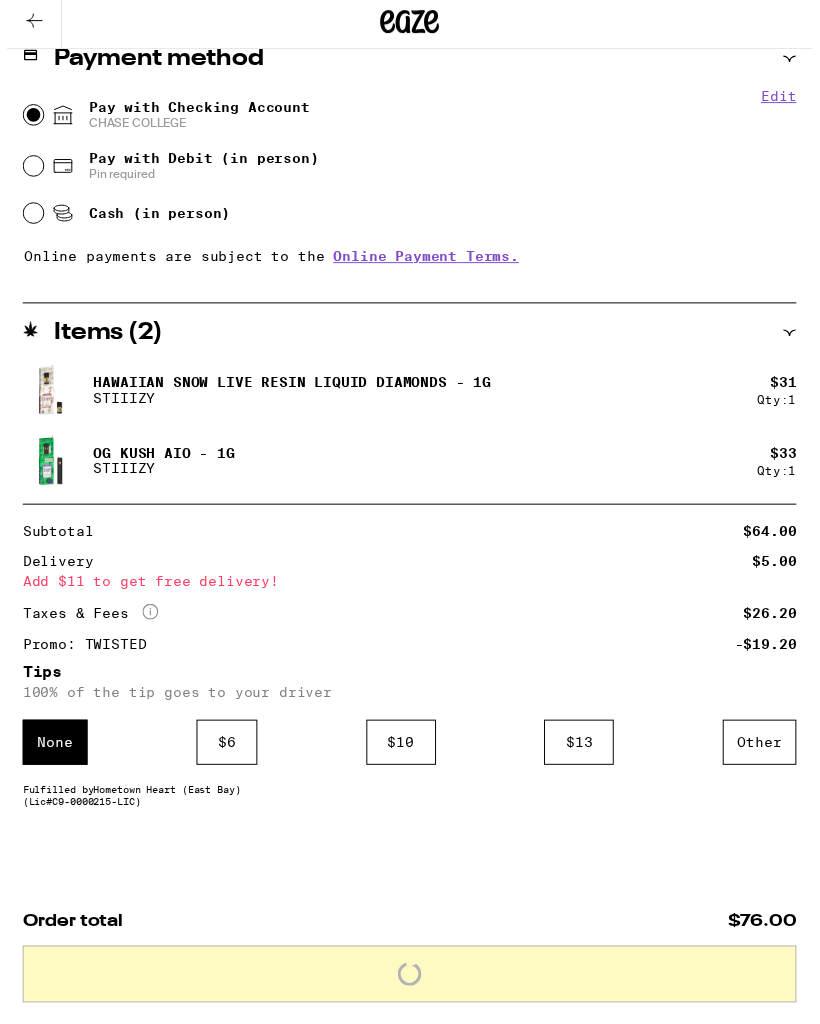 scroll, scrollTop: 762, scrollLeft: 0, axis: vertical 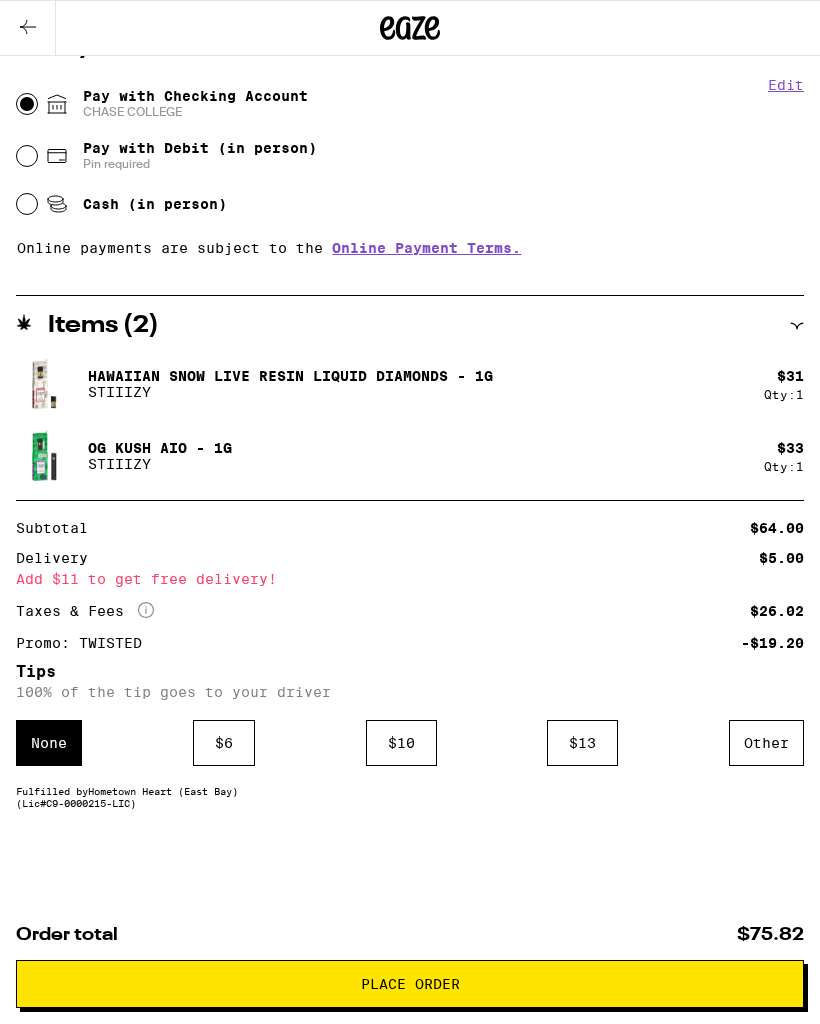 click on "Place Order" at bounding box center (410, 984) 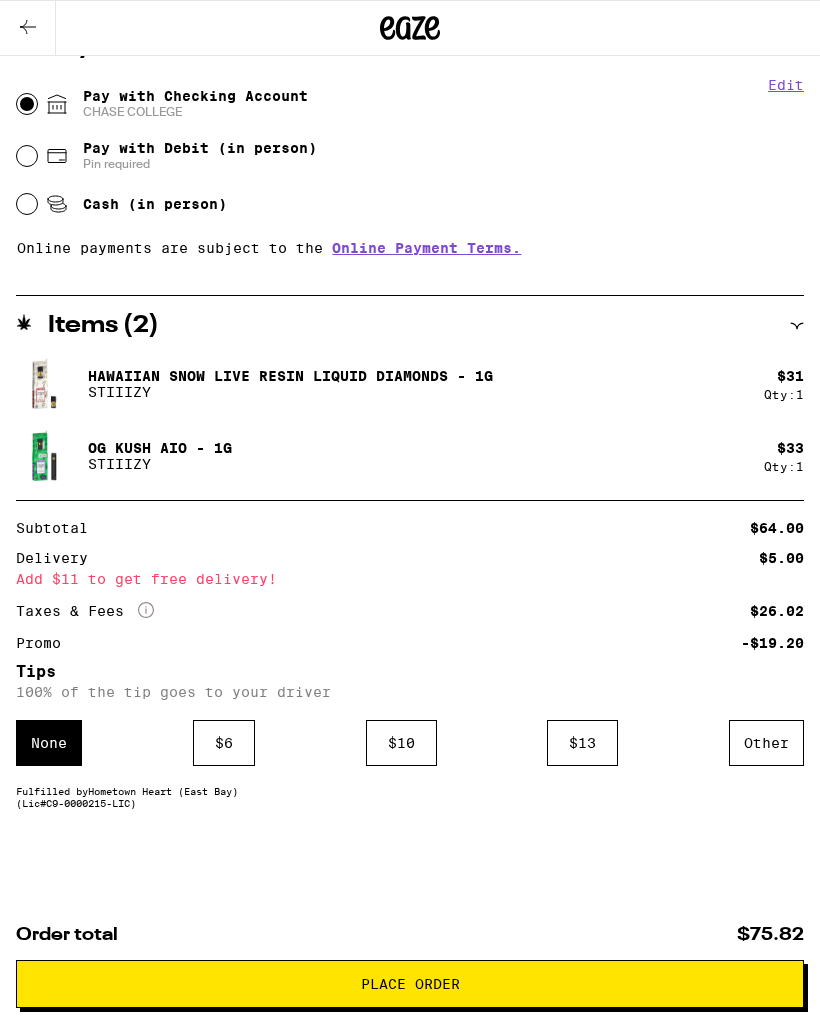 scroll, scrollTop: 0, scrollLeft: 0, axis: both 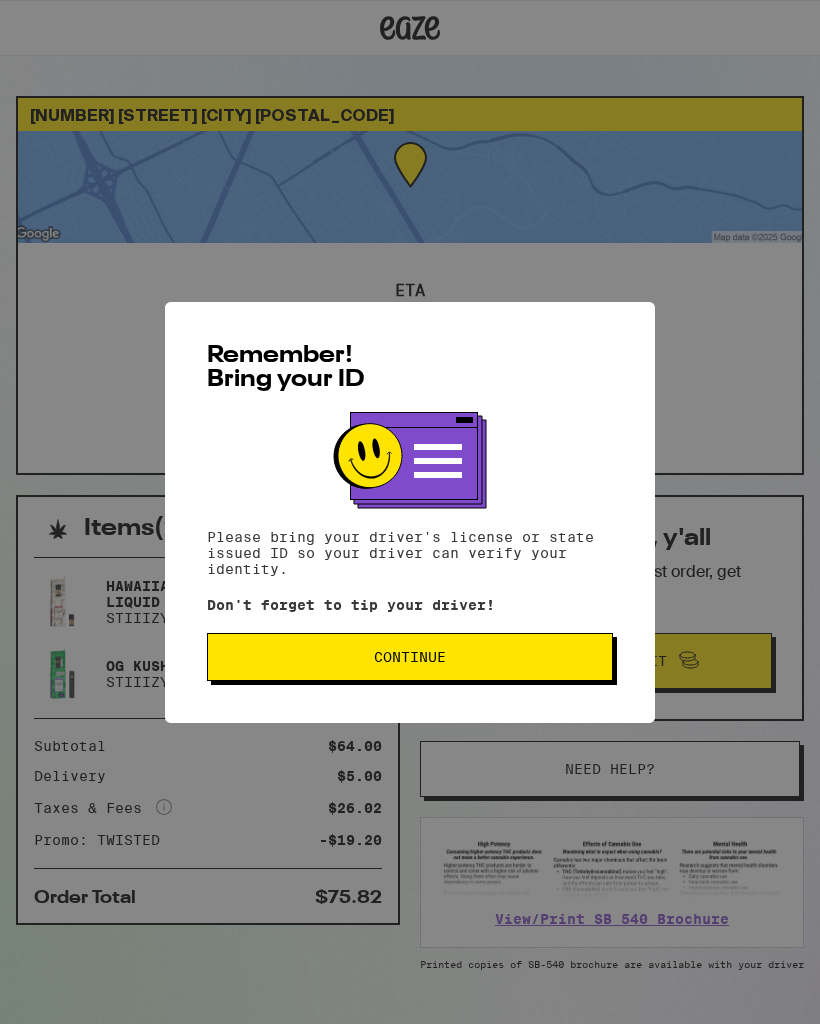 click on "Continue" at bounding box center (410, 657) 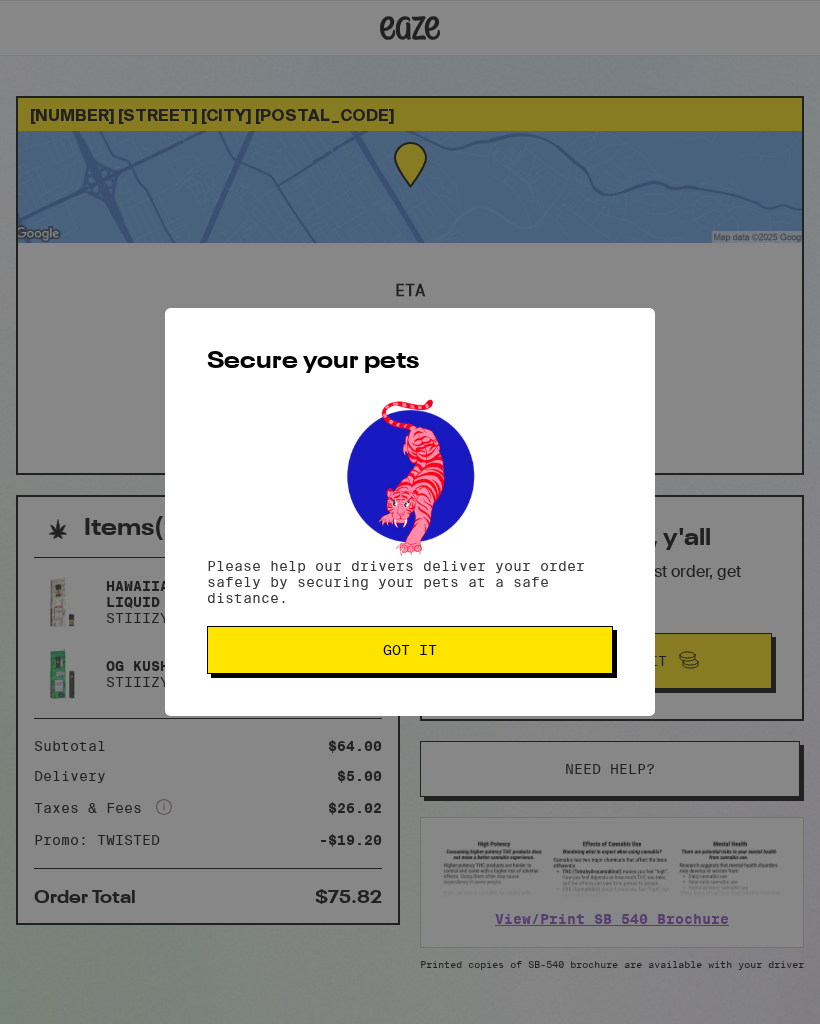 click on "Got it" at bounding box center (410, 650) 